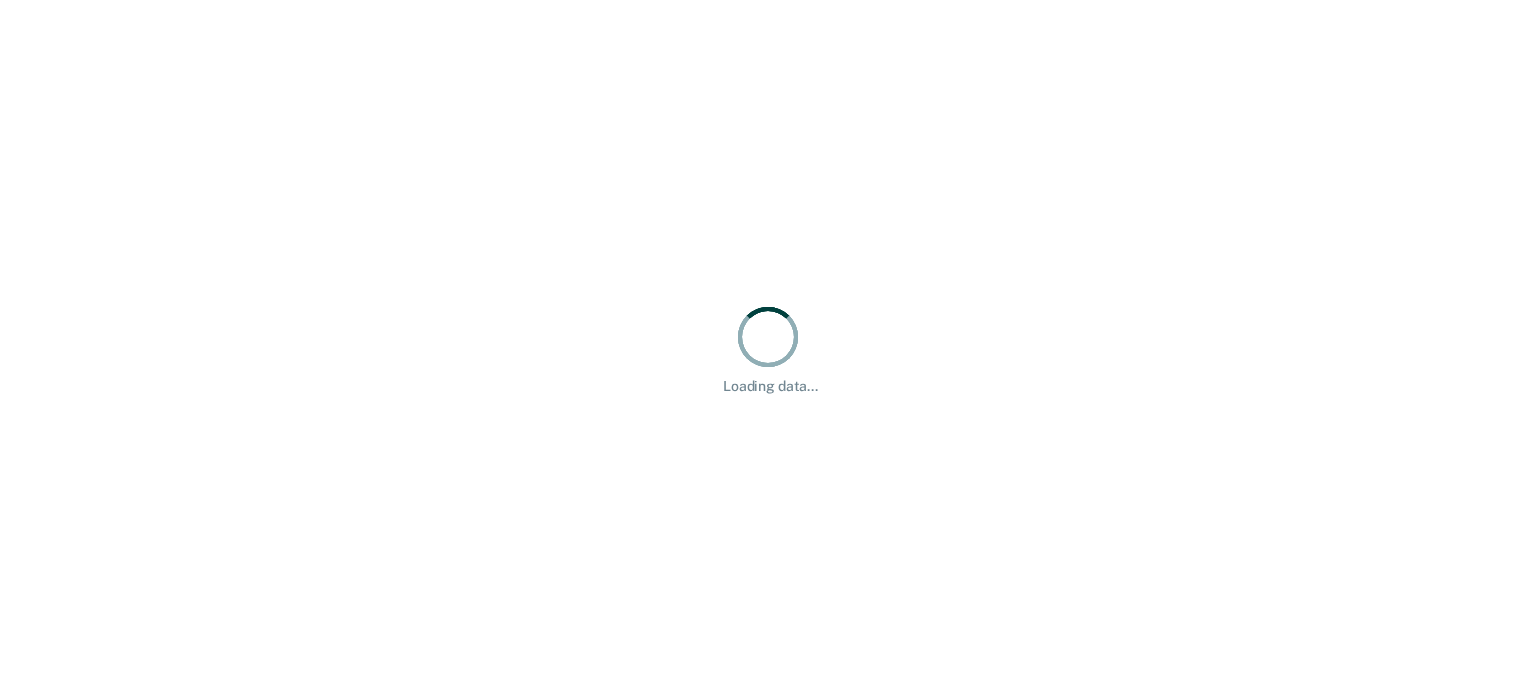 scroll, scrollTop: 0, scrollLeft: 0, axis: both 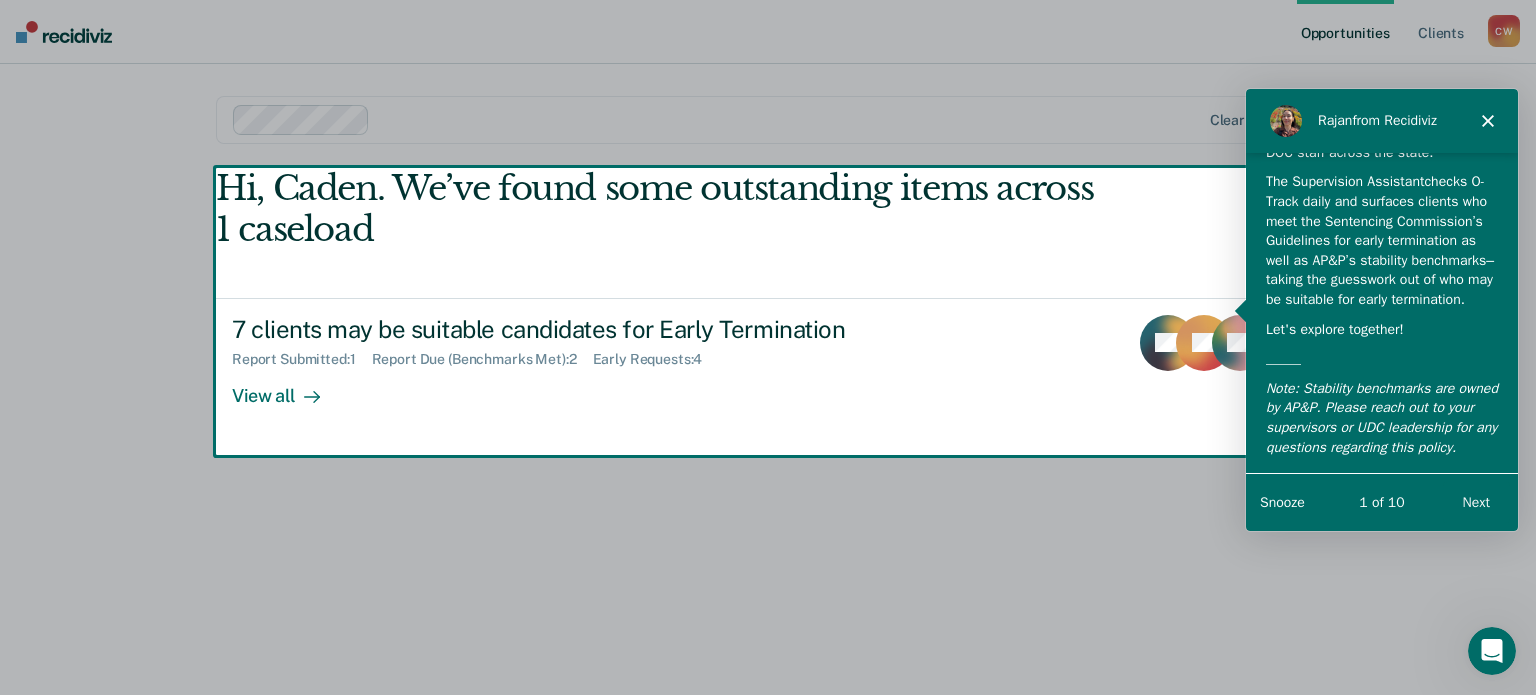 click on "Next" at bounding box center [1475, 500] 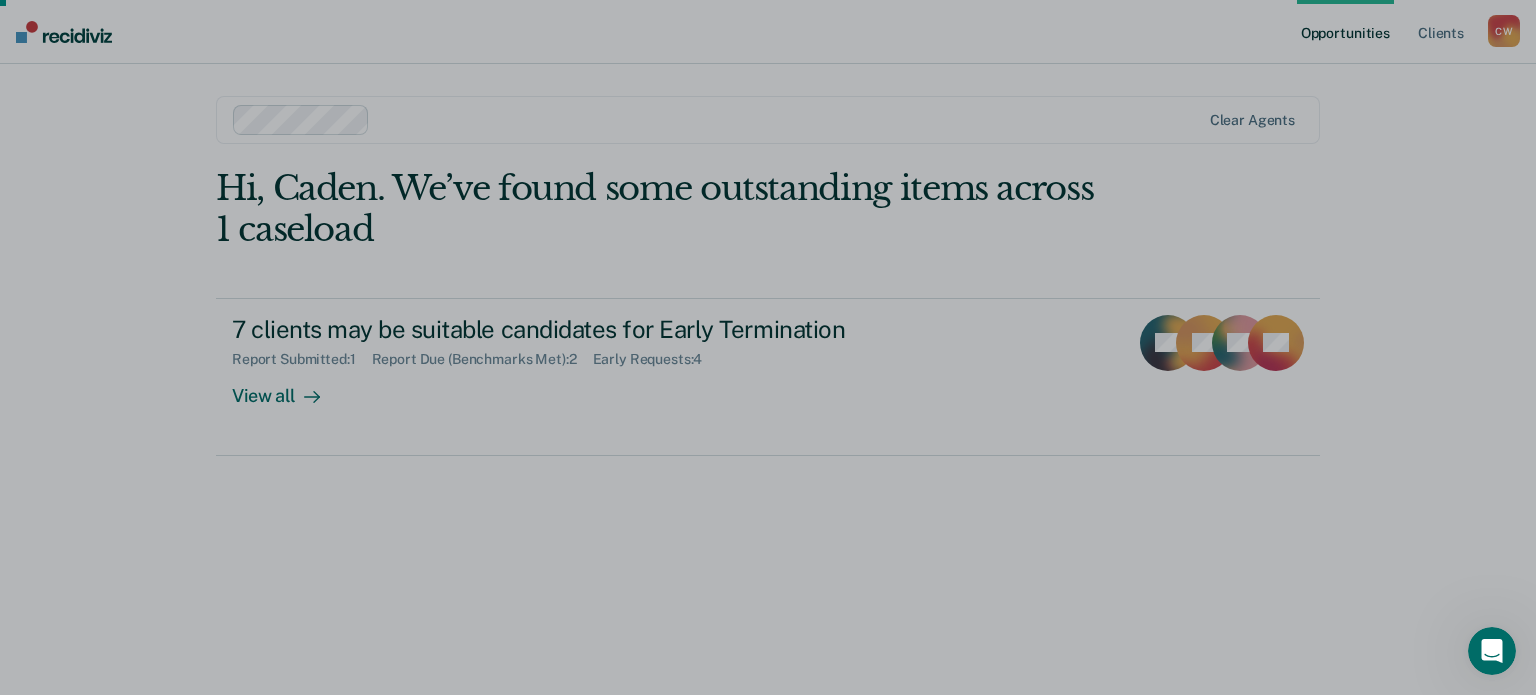 scroll, scrollTop: 0, scrollLeft: 0, axis: both 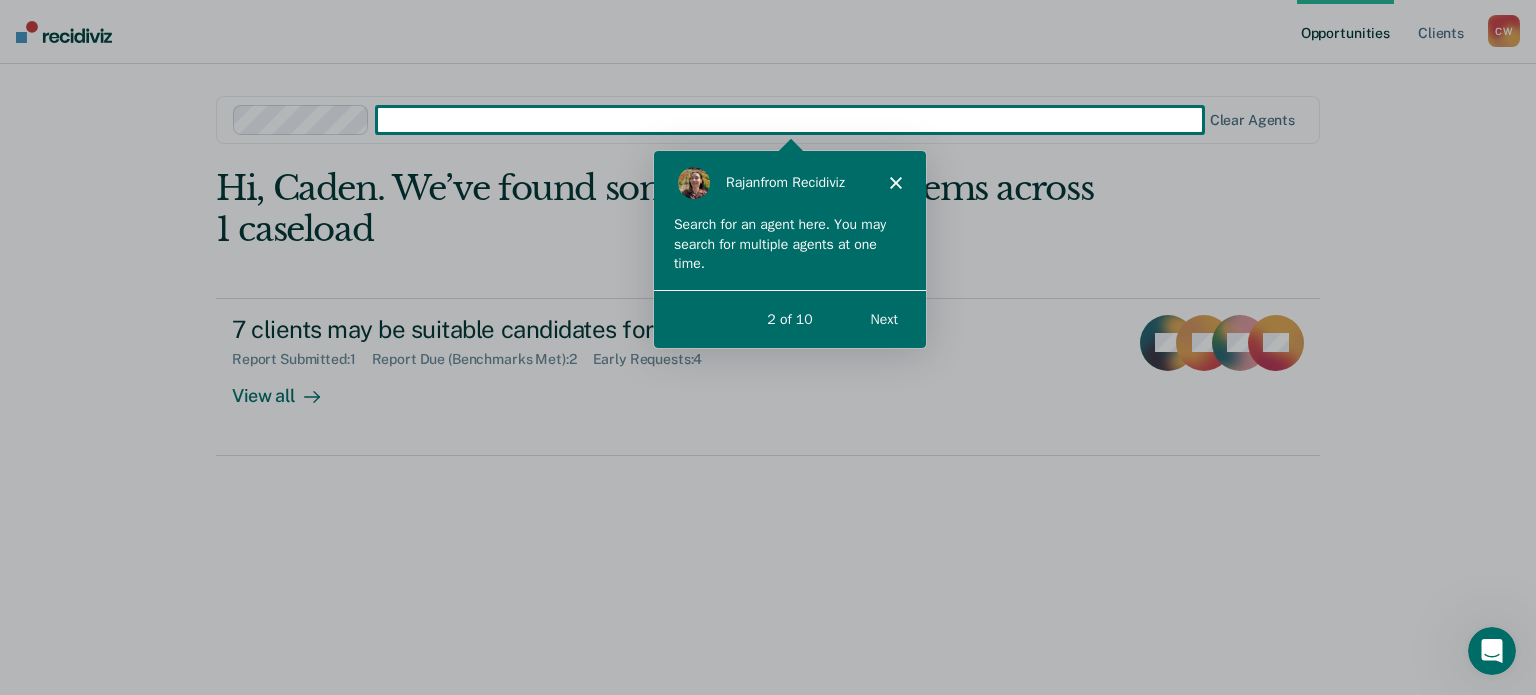 click on "Next" at bounding box center (882, 317) 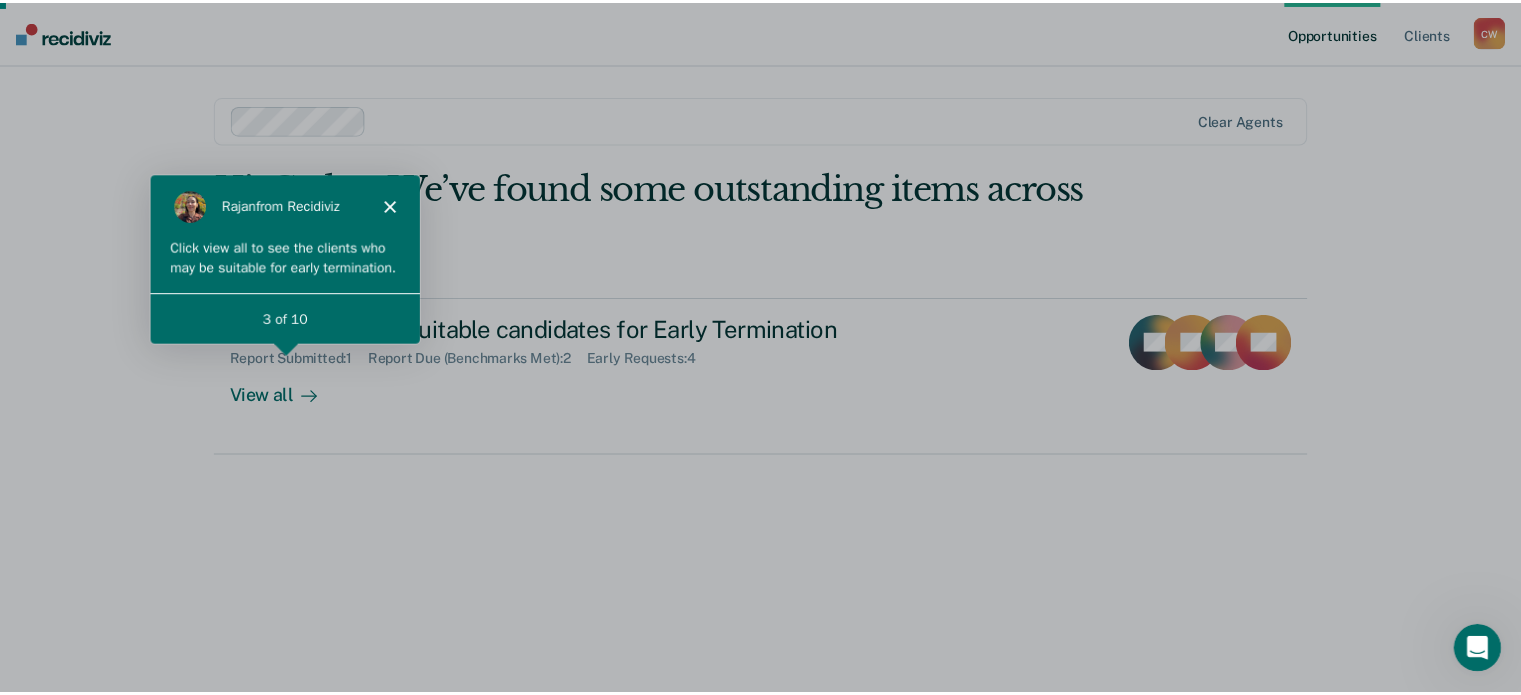 scroll, scrollTop: 0, scrollLeft: 0, axis: both 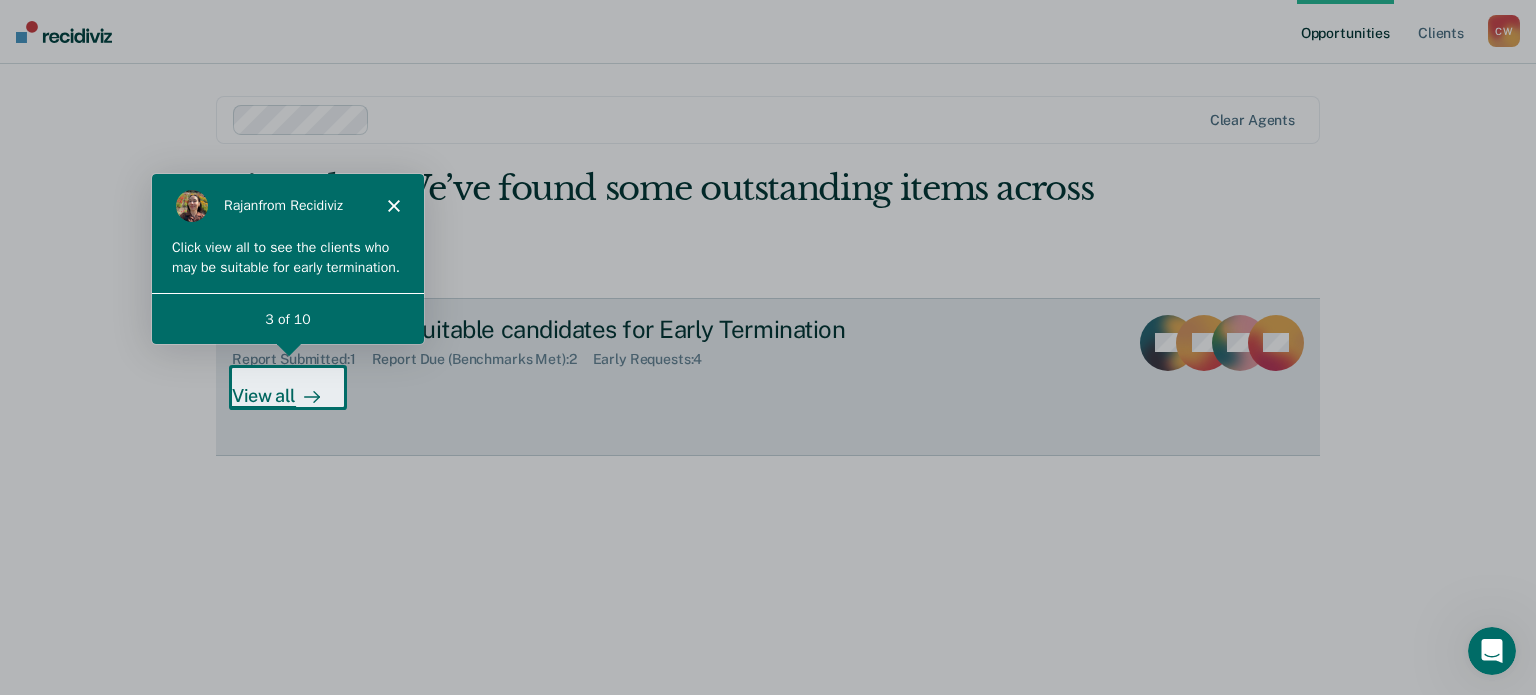 click on "View all" at bounding box center (288, 387) 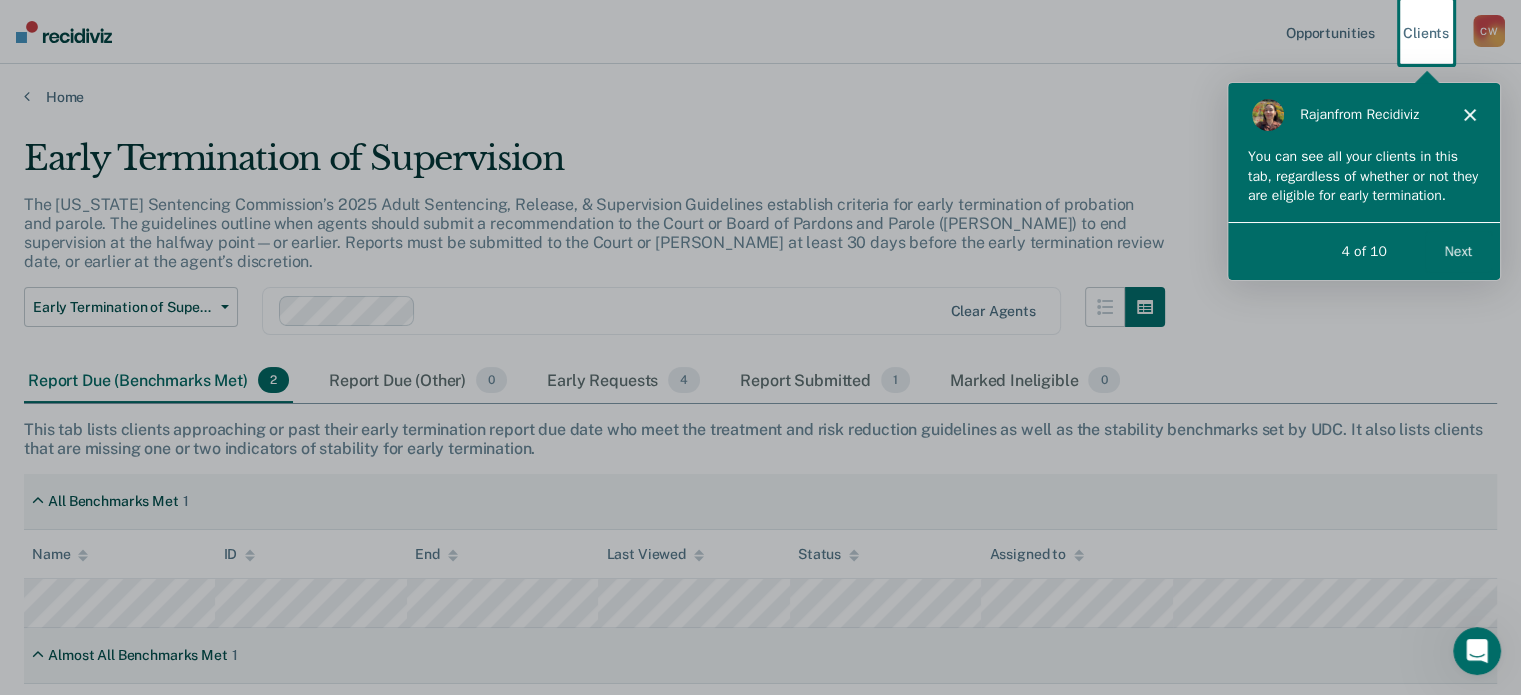 scroll, scrollTop: 0, scrollLeft: 0, axis: both 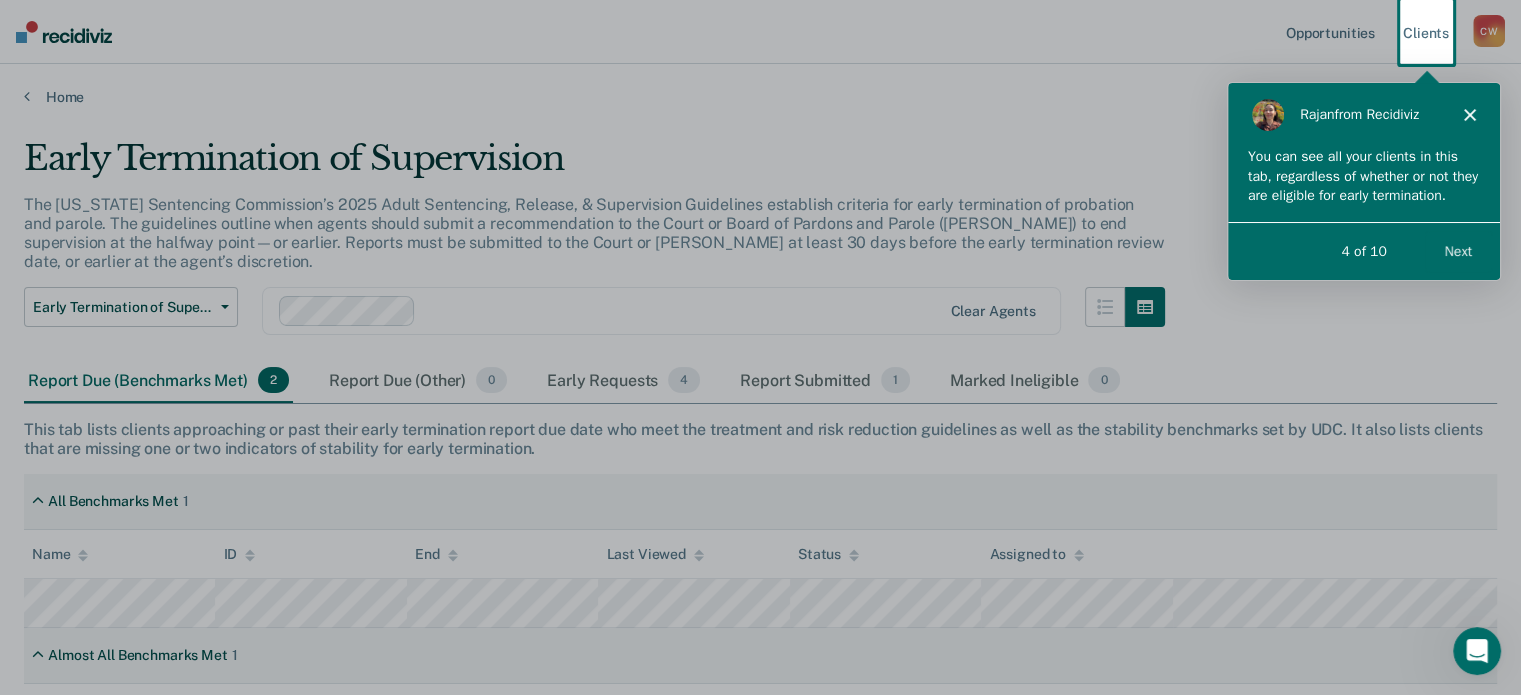 click on "Next" at bounding box center [1457, 249] 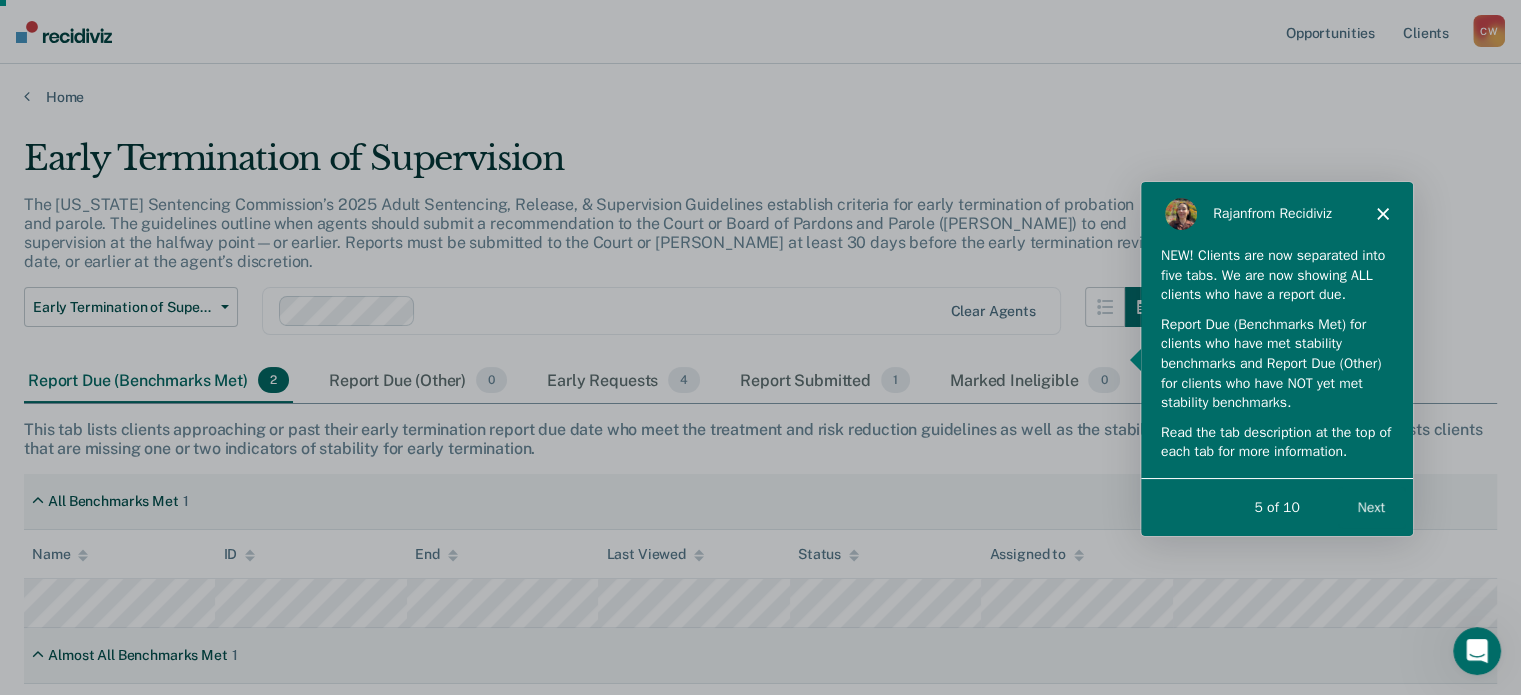 scroll, scrollTop: 0, scrollLeft: 0, axis: both 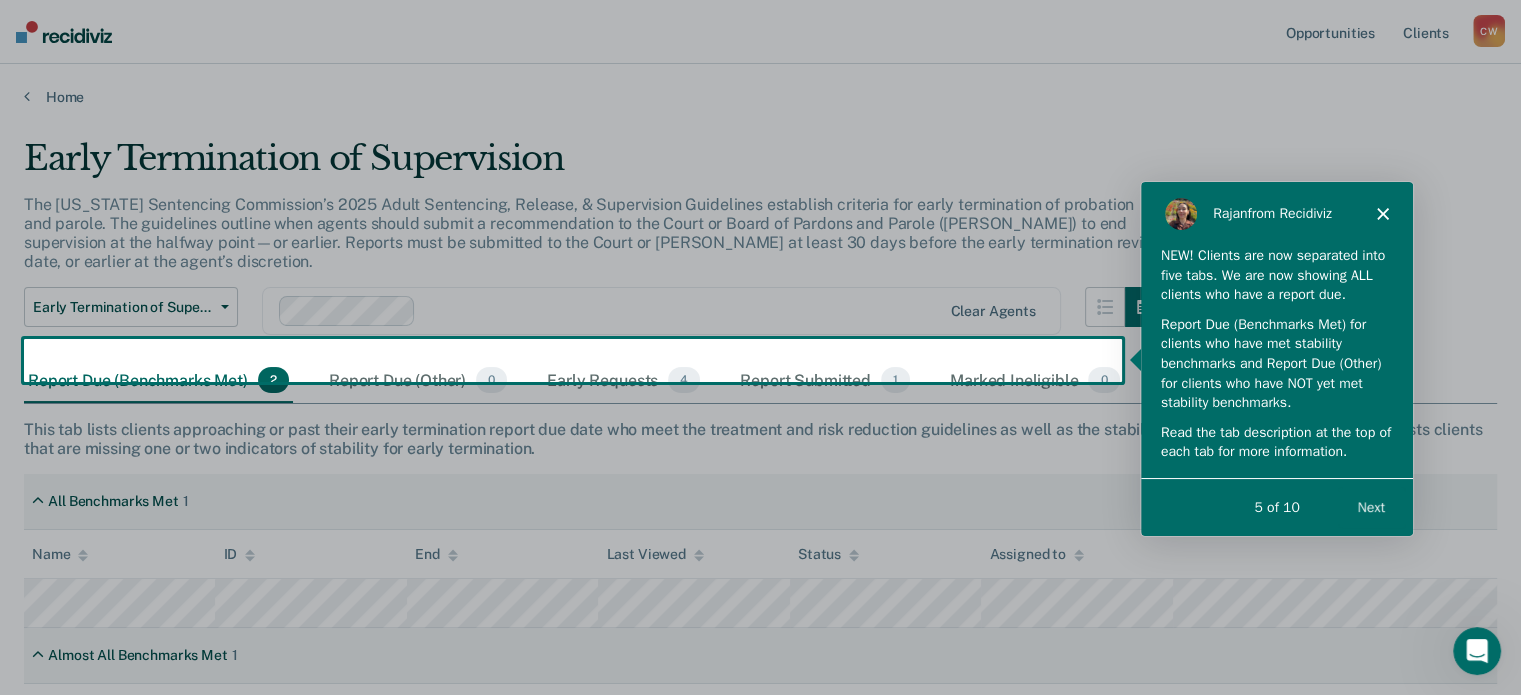 click on "Next" at bounding box center [1370, 505] 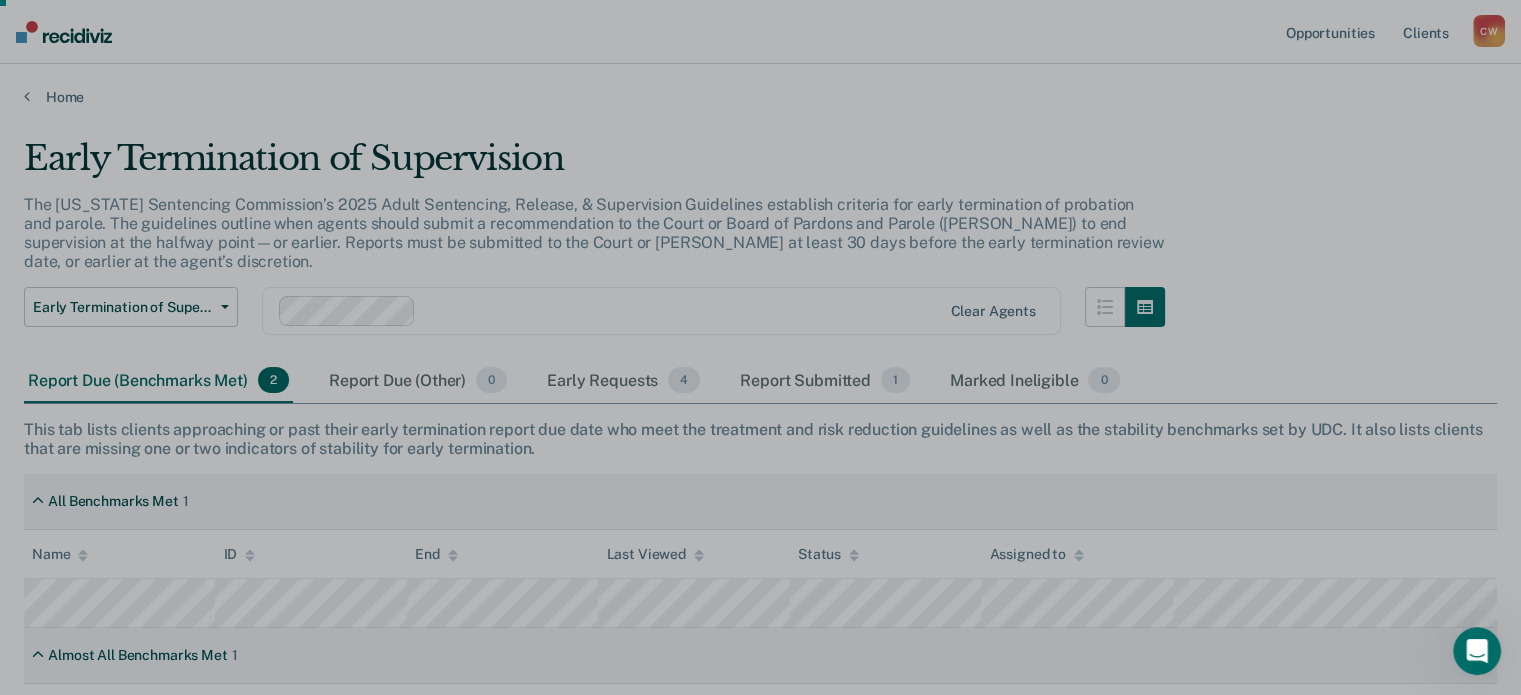 scroll, scrollTop: 0, scrollLeft: 0, axis: both 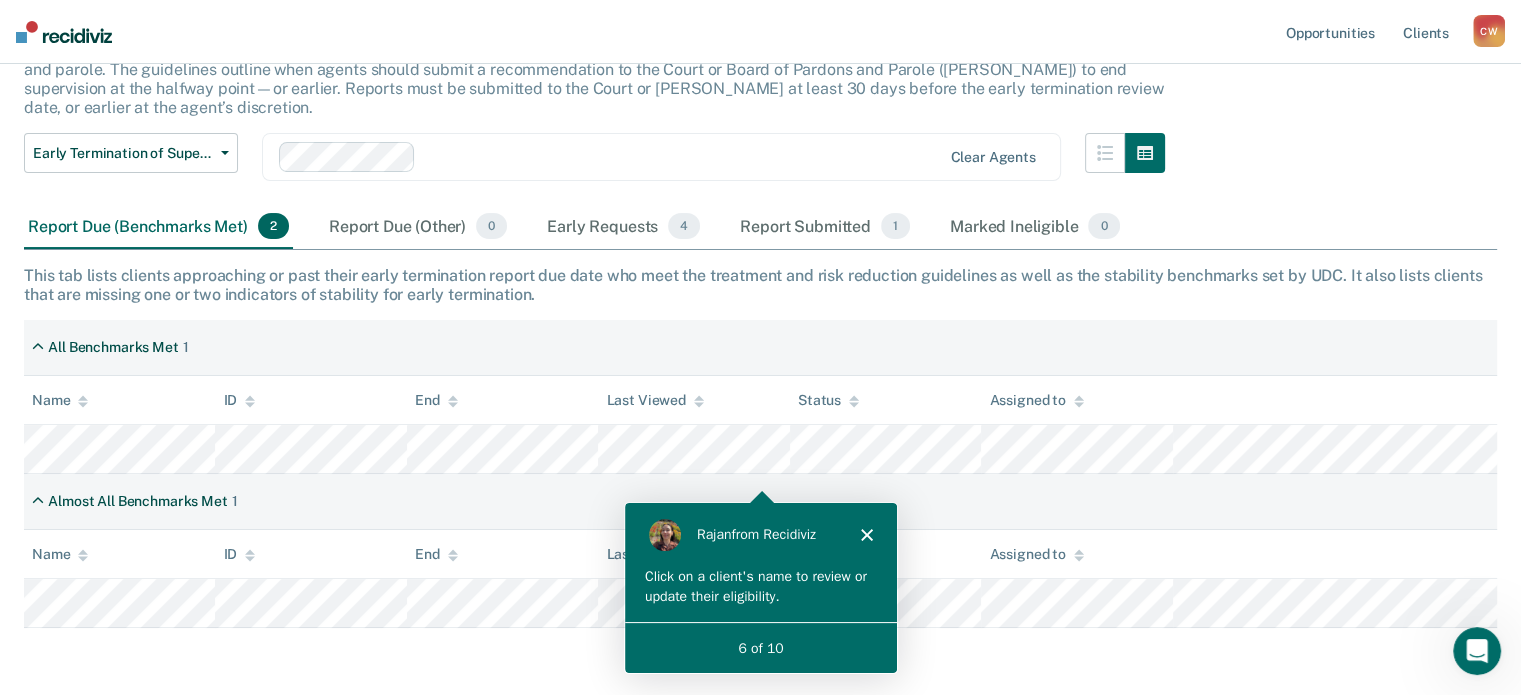 drag, startPoint x: 793, startPoint y: 645, endPoint x: 869, endPoint y: 431, distance: 227.0947 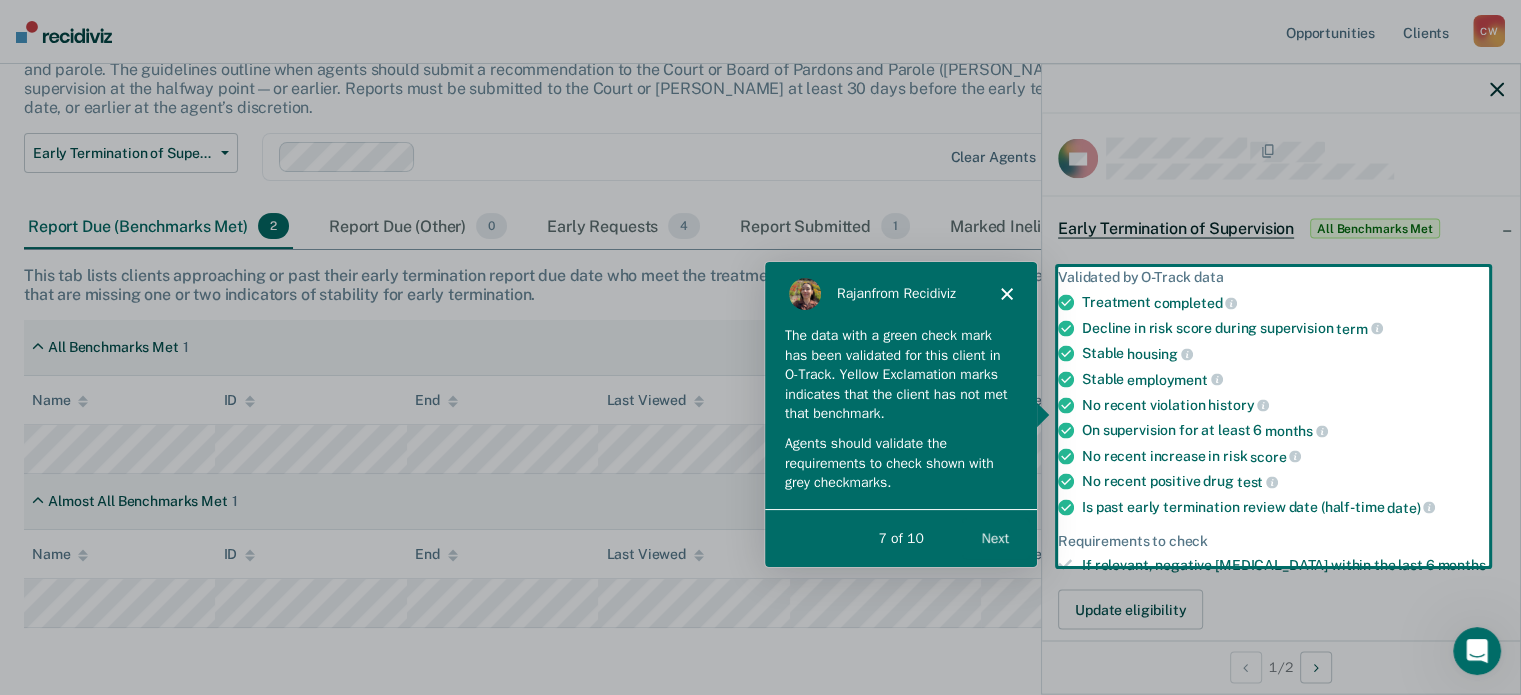 scroll, scrollTop: 0, scrollLeft: 0, axis: both 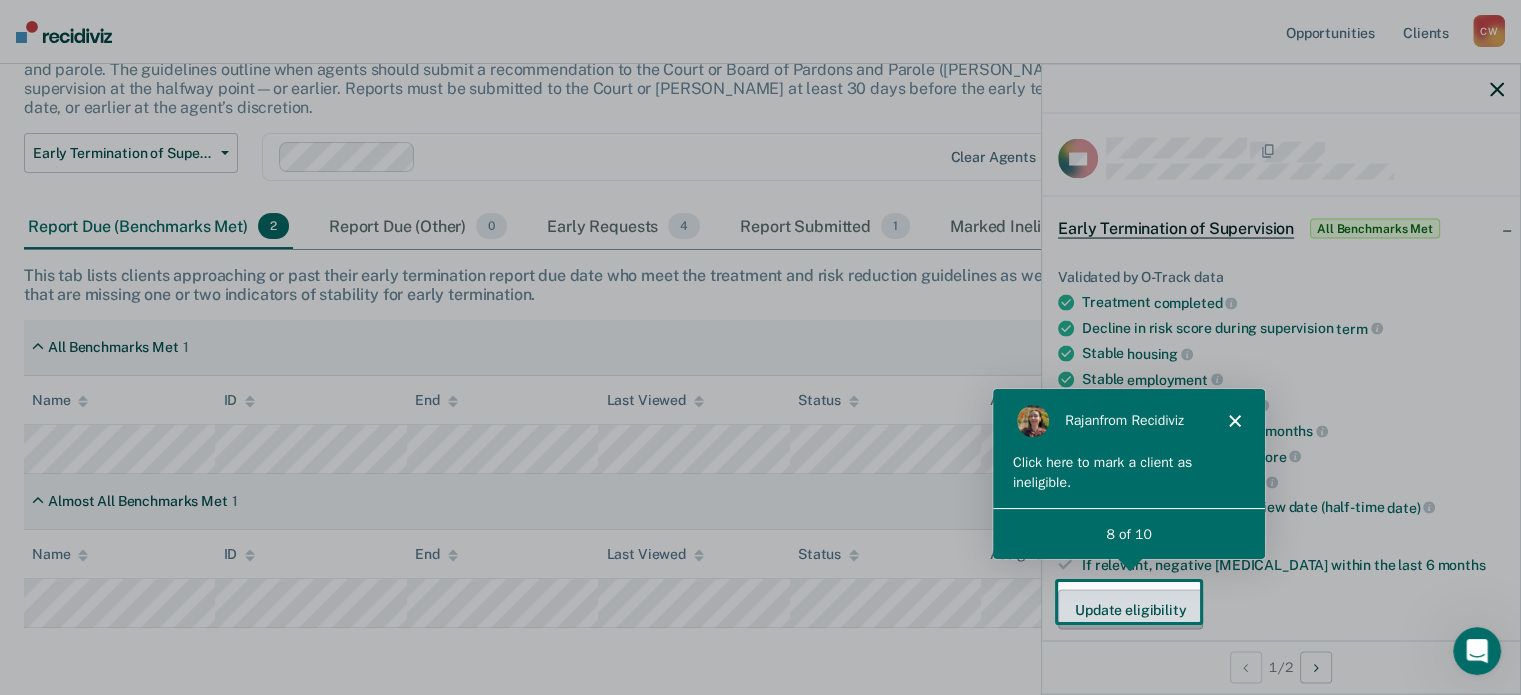 click on "Update eligibility" at bounding box center (1130, 610) 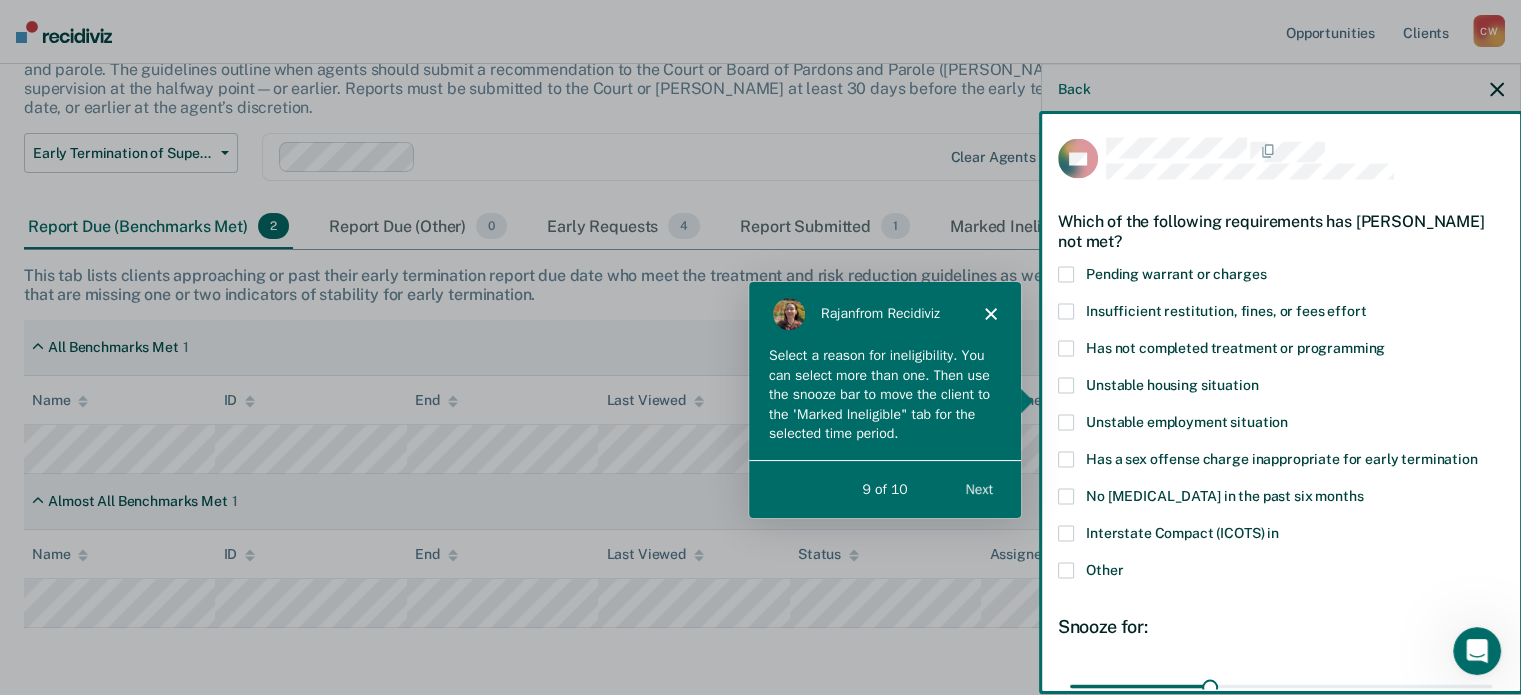 scroll, scrollTop: 0, scrollLeft: 0, axis: both 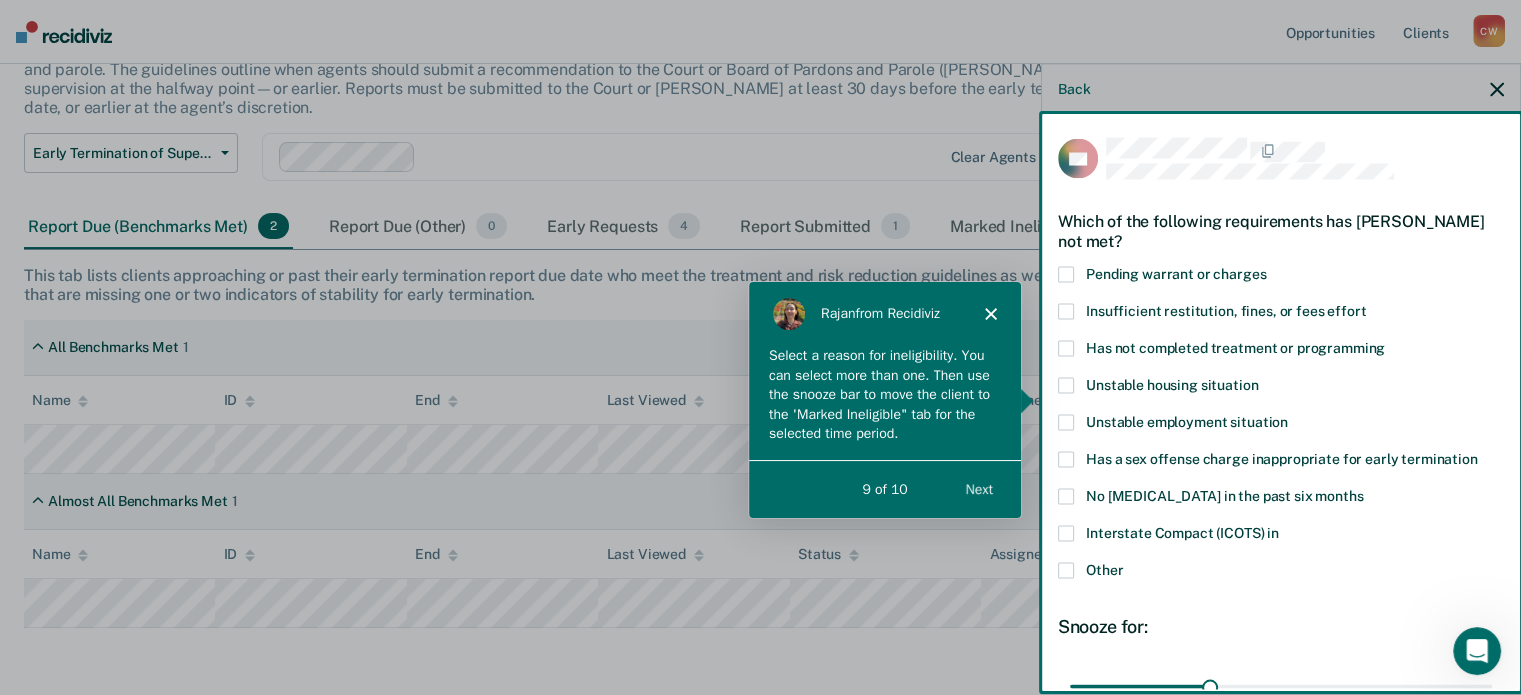 click on "Next" at bounding box center [978, 488] 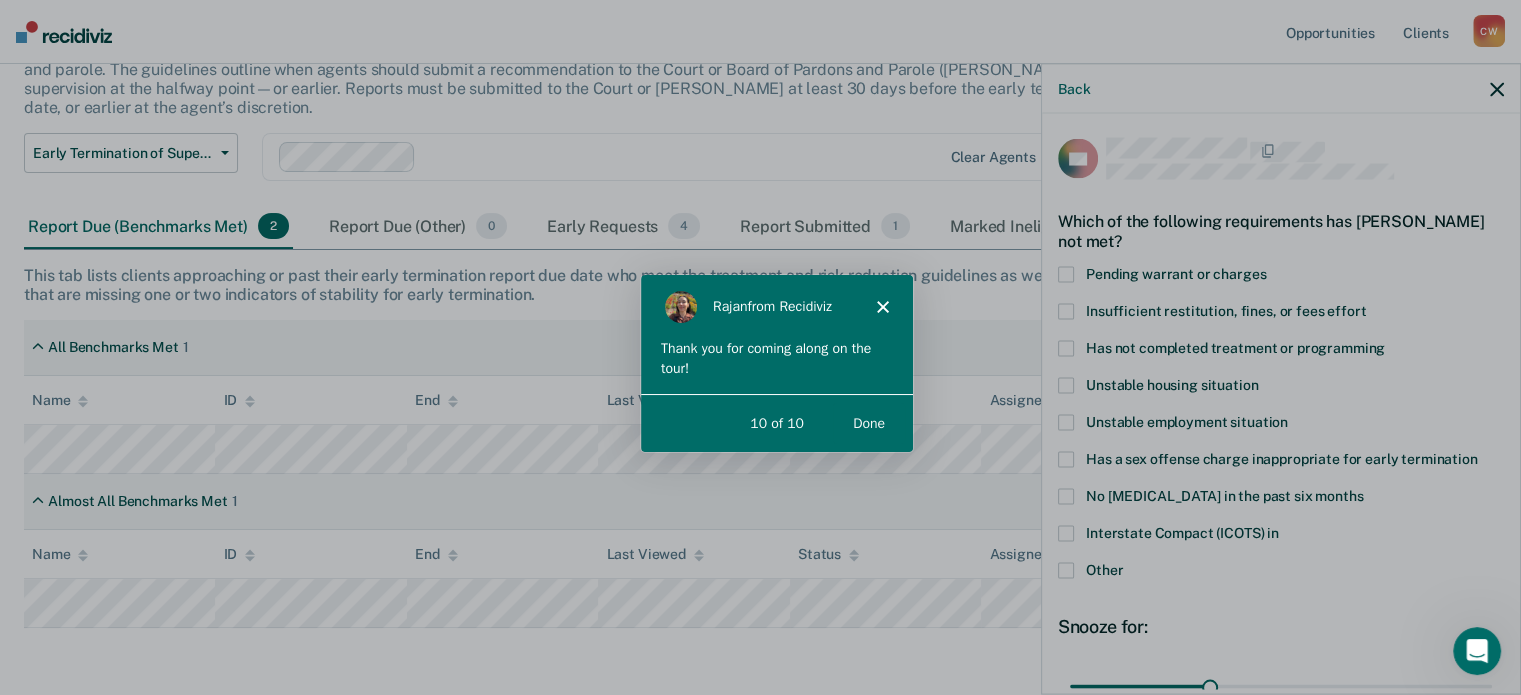 scroll, scrollTop: 0, scrollLeft: 0, axis: both 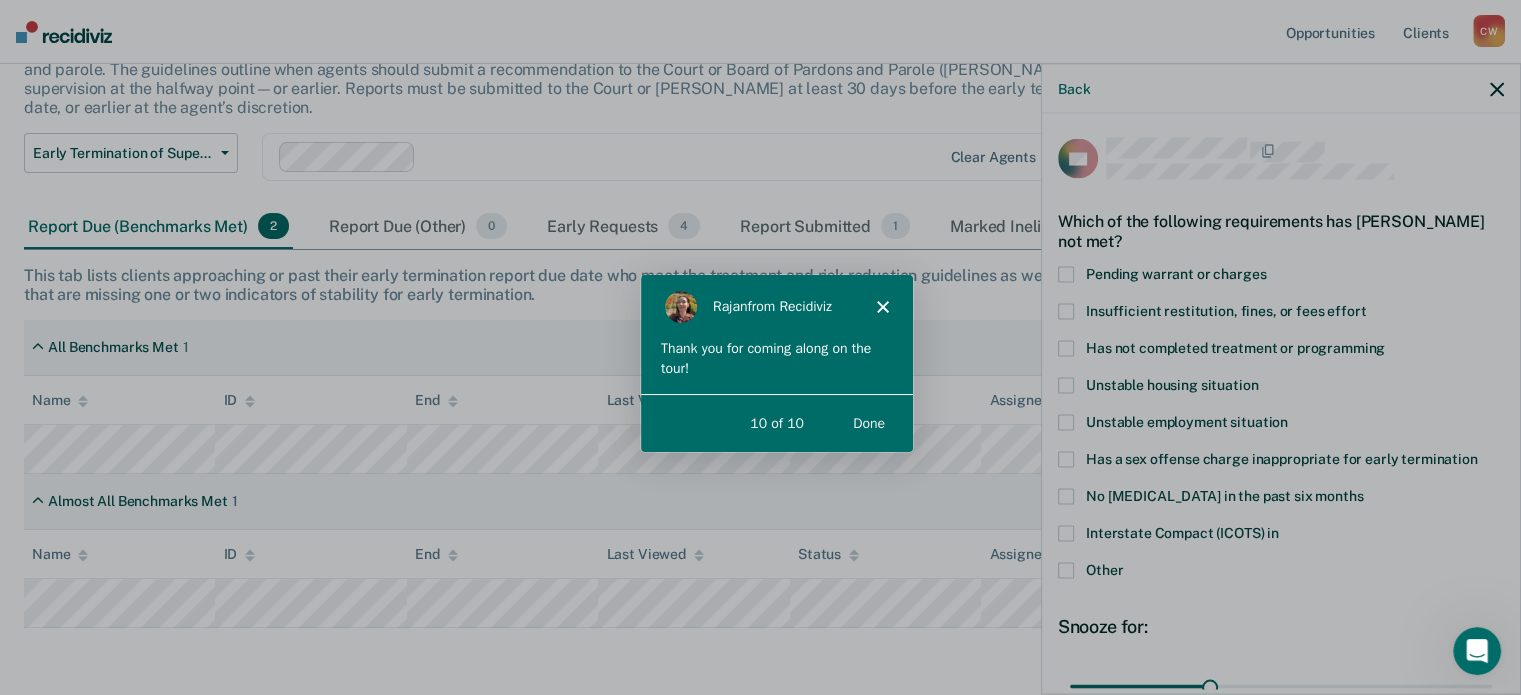 click on "Done" at bounding box center (867, 422) 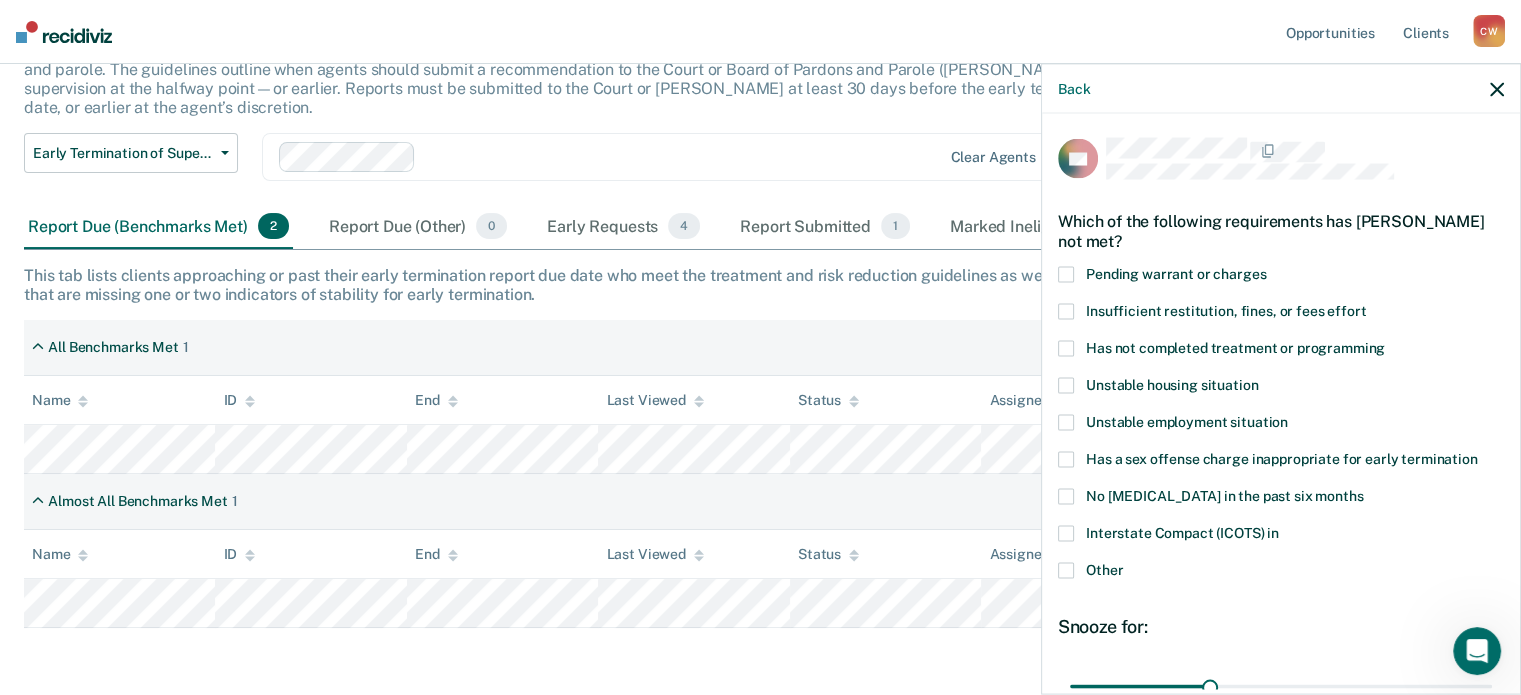 click 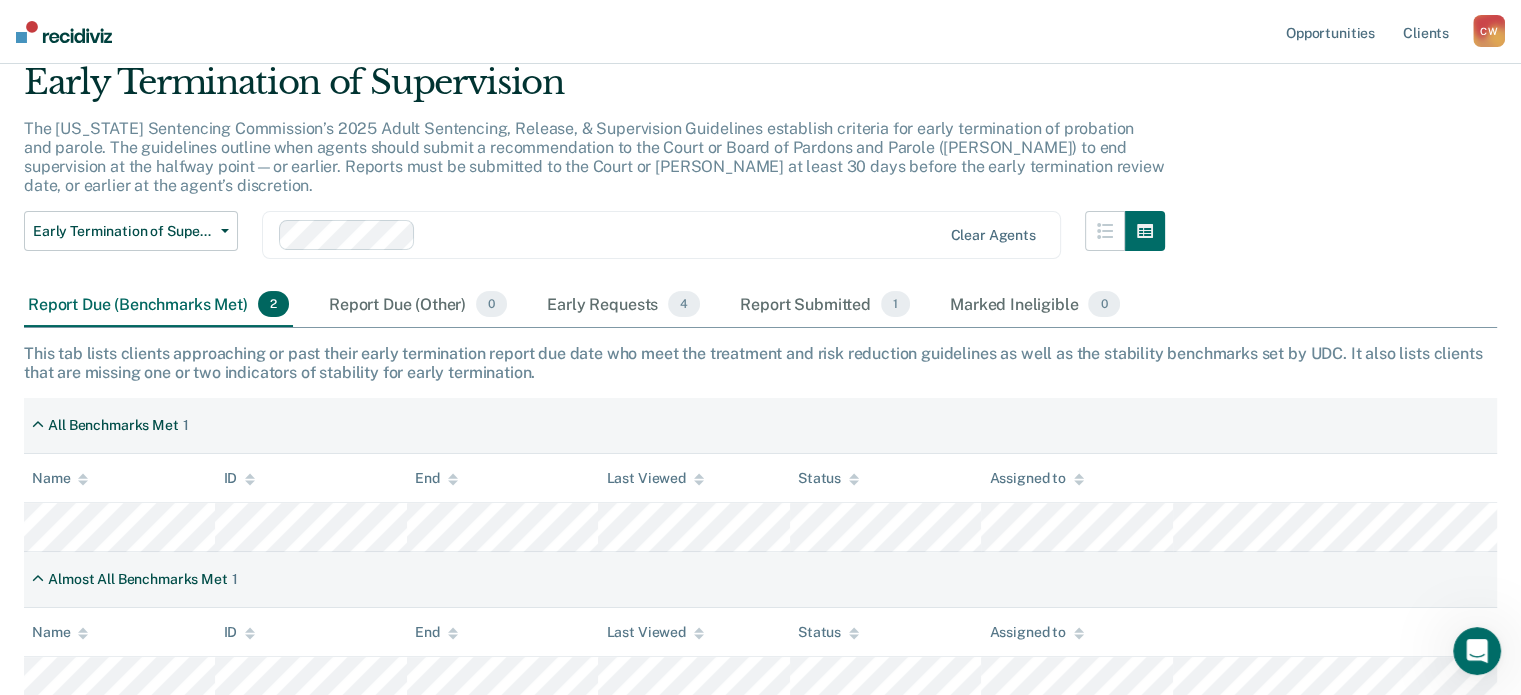 scroll, scrollTop: 68, scrollLeft: 0, axis: vertical 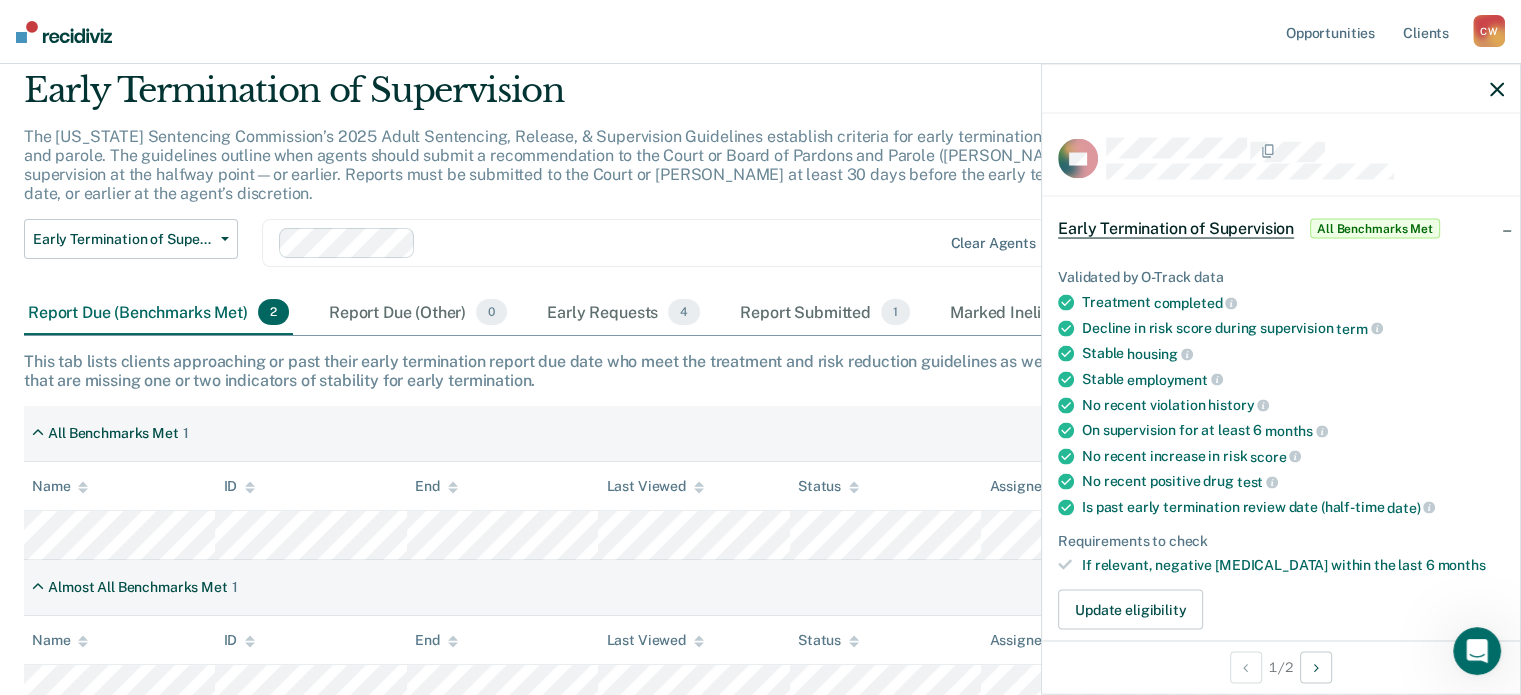 click 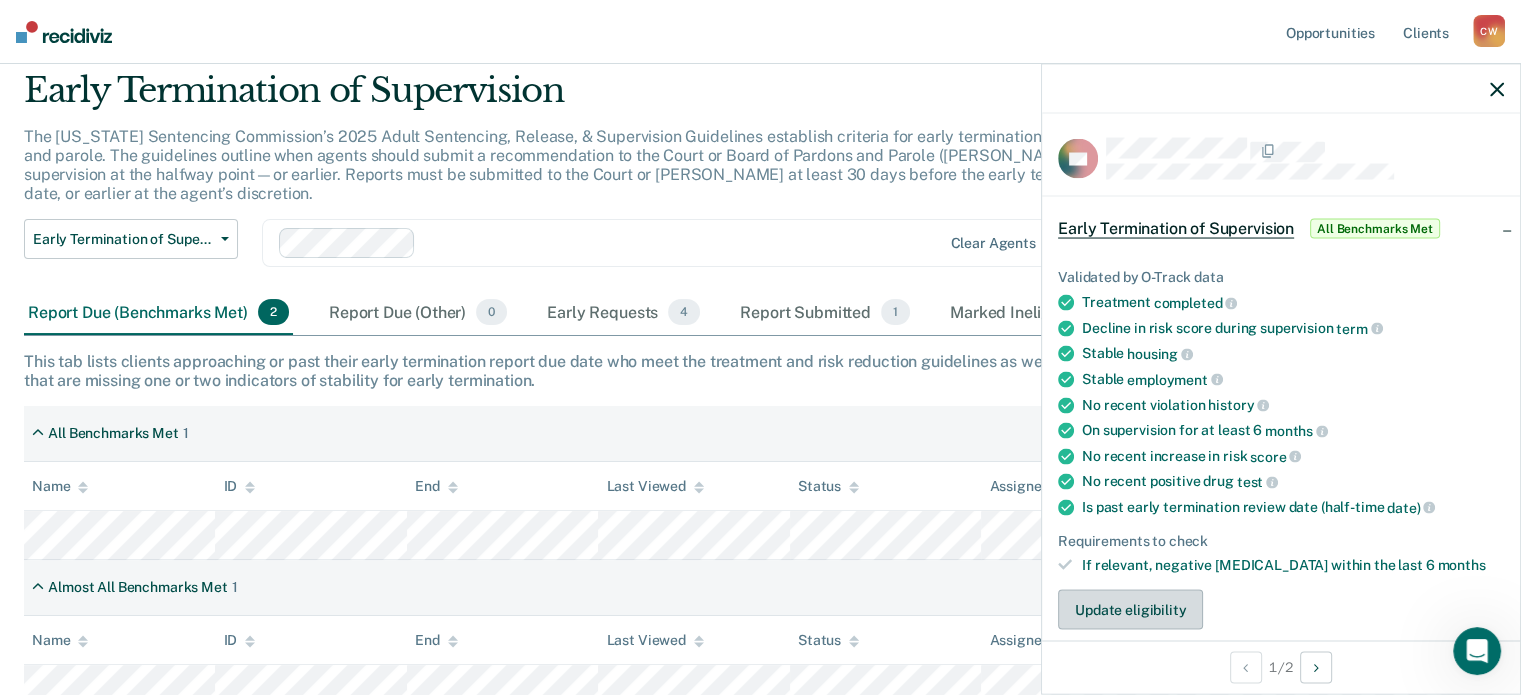click on "Update eligibility" at bounding box center [1130, 610] 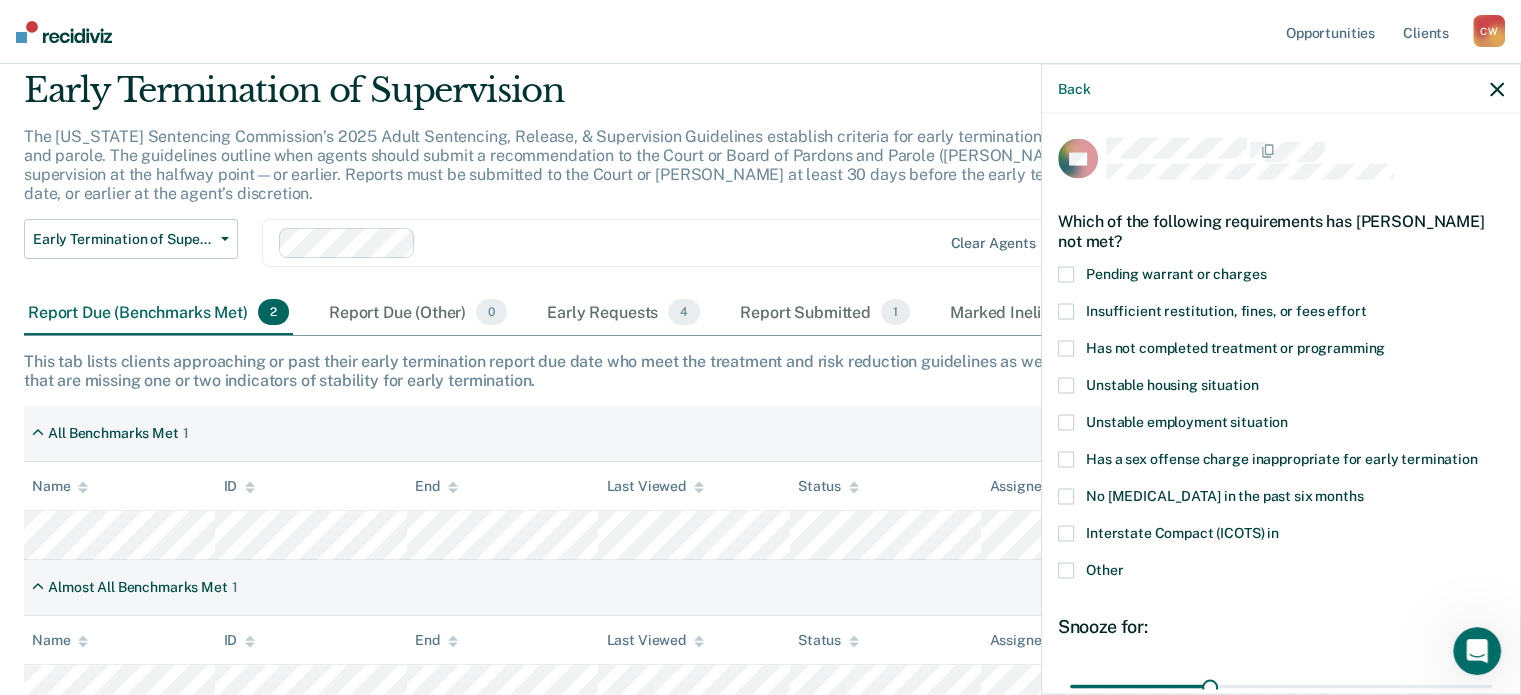 click on "Insufficient restitution, fines, or fees effort" at bounding box center (1281, 313) 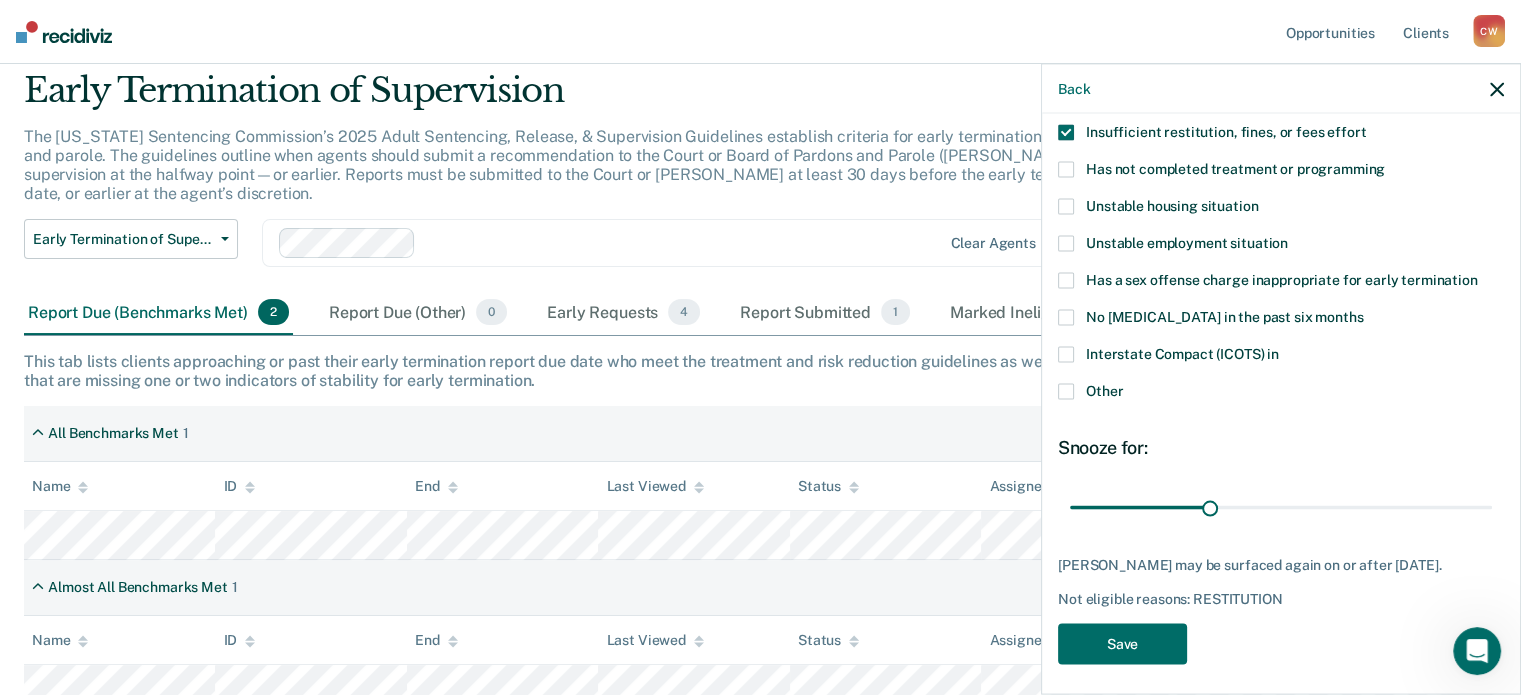 scroll, scrollTop: 188, scrollLeft: 0, axis: vertical 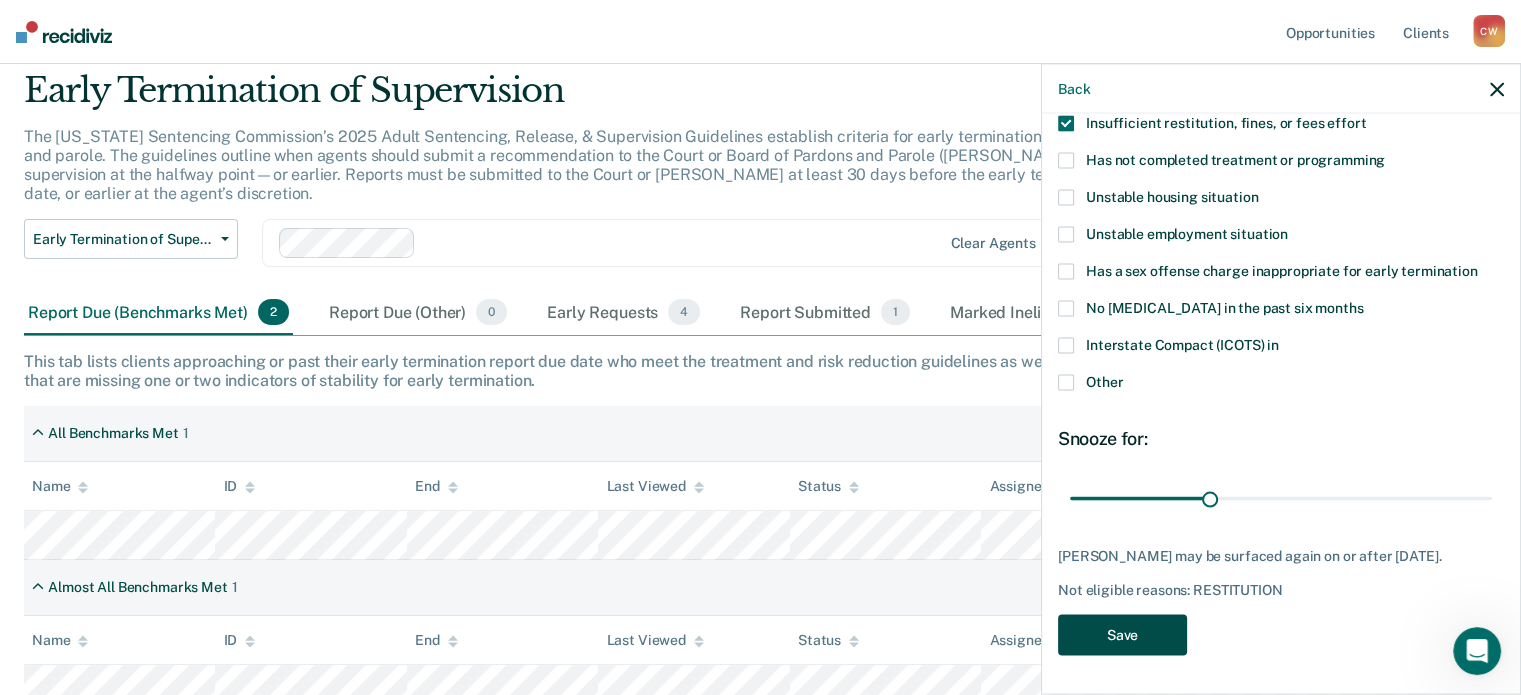 click on "Save" at bounding box center (1122, 634) 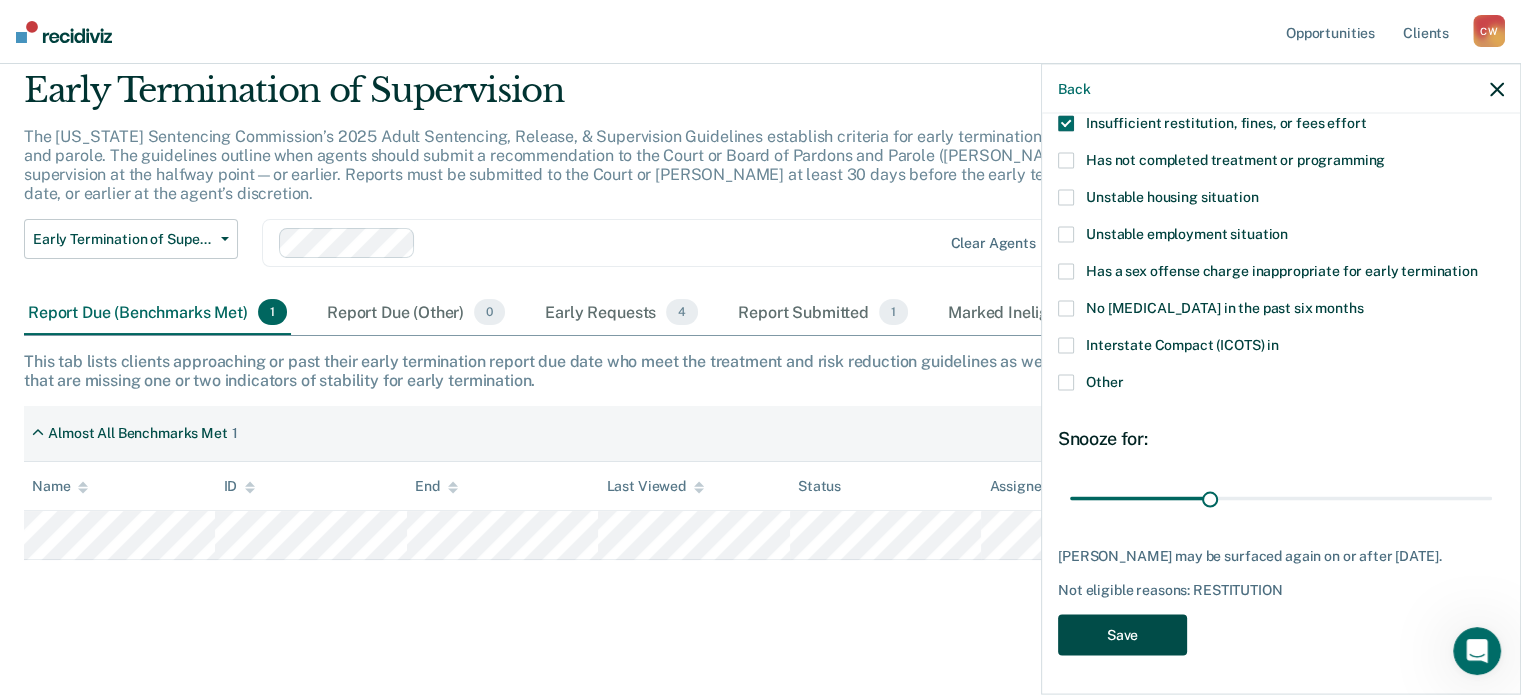 scroll, scrollTop: 56, scrollLeft: 0, axis: vertical 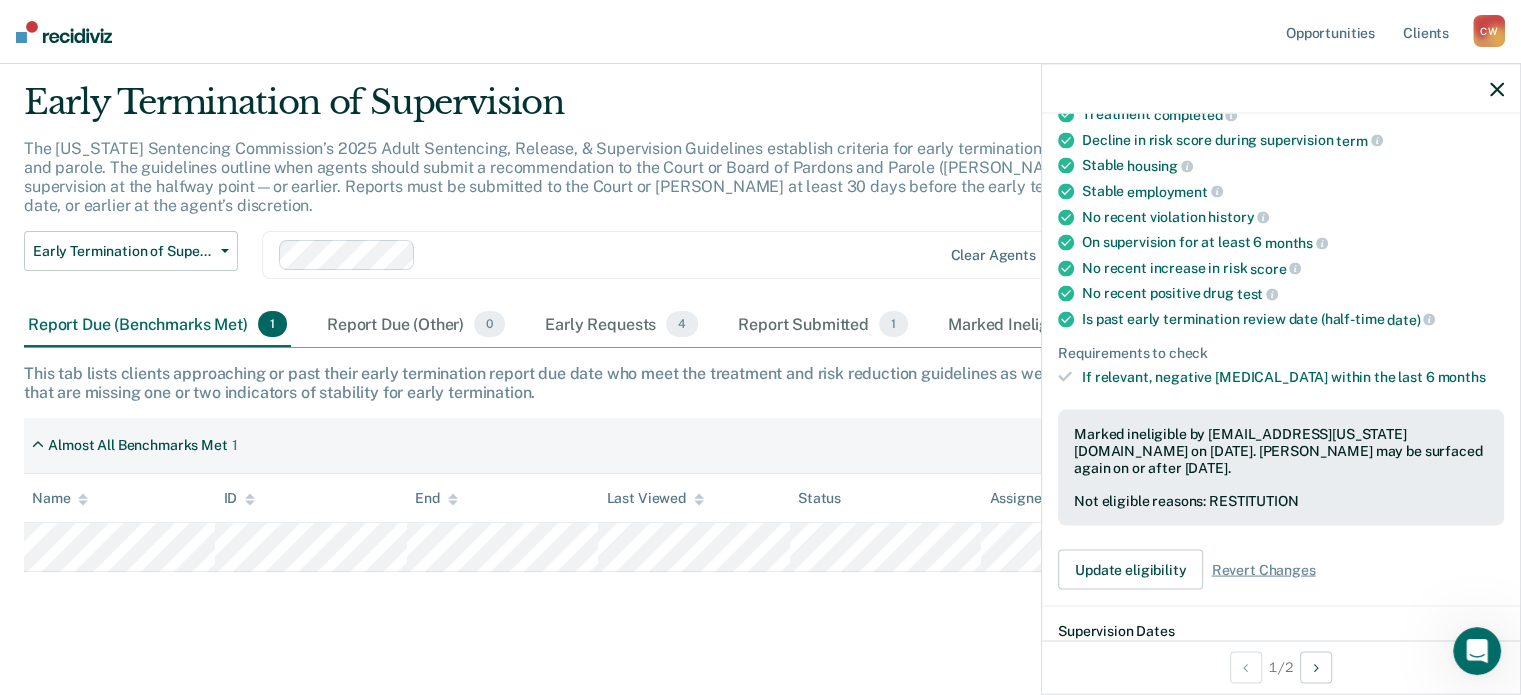 click 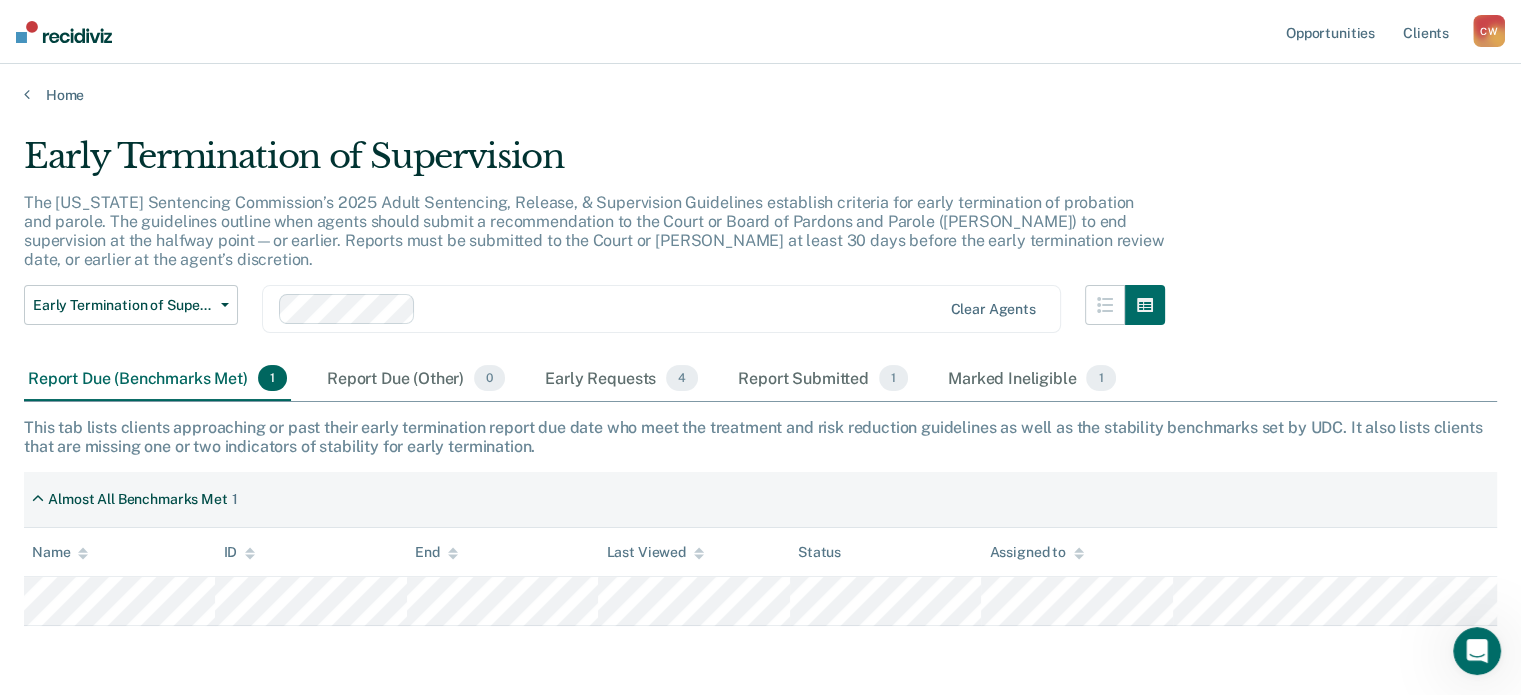 scroll, scrollTop: 0, scrollLeft: 0, axis: both 